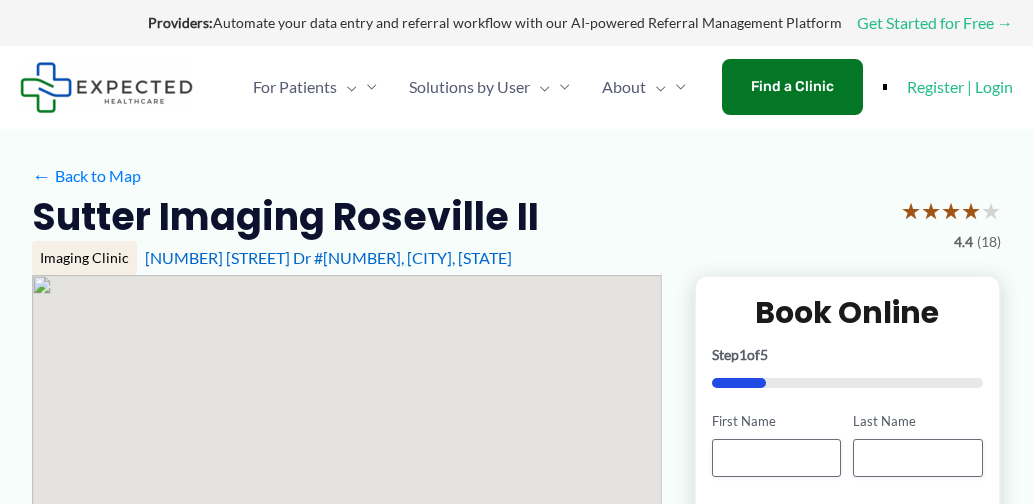 scroll, scrollTop: 0, scrollLeft: 0, axis: both 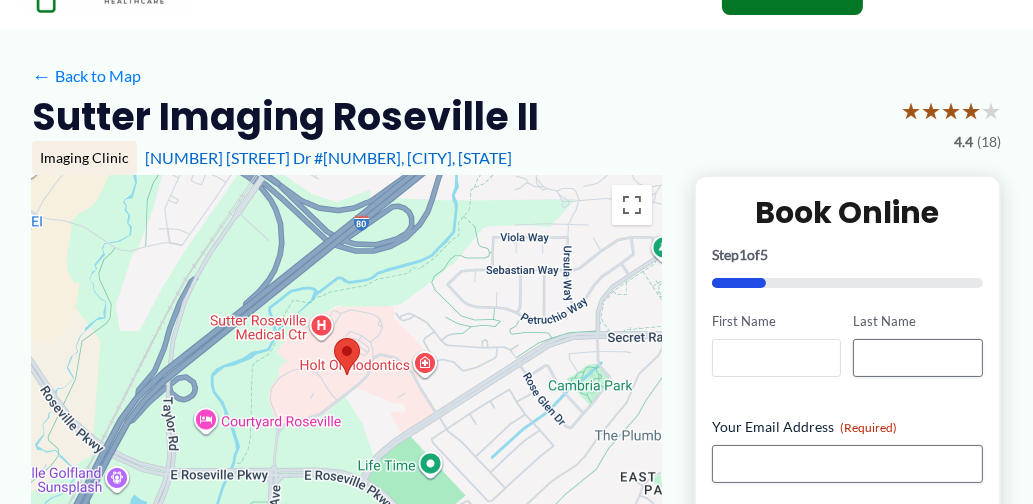 click on "First Name" at bounding box center (776, 358) 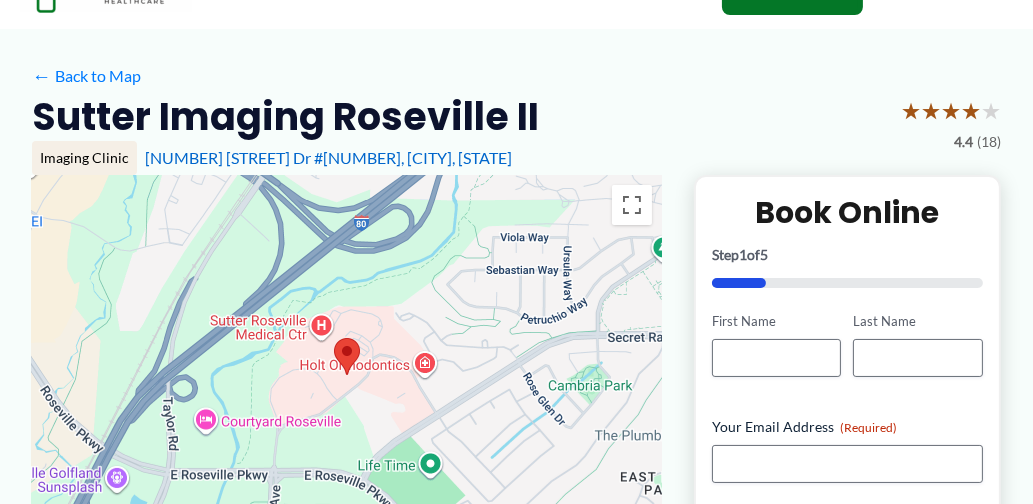 click on "Your Email Address (Required)" at bounding box center (847, 427) 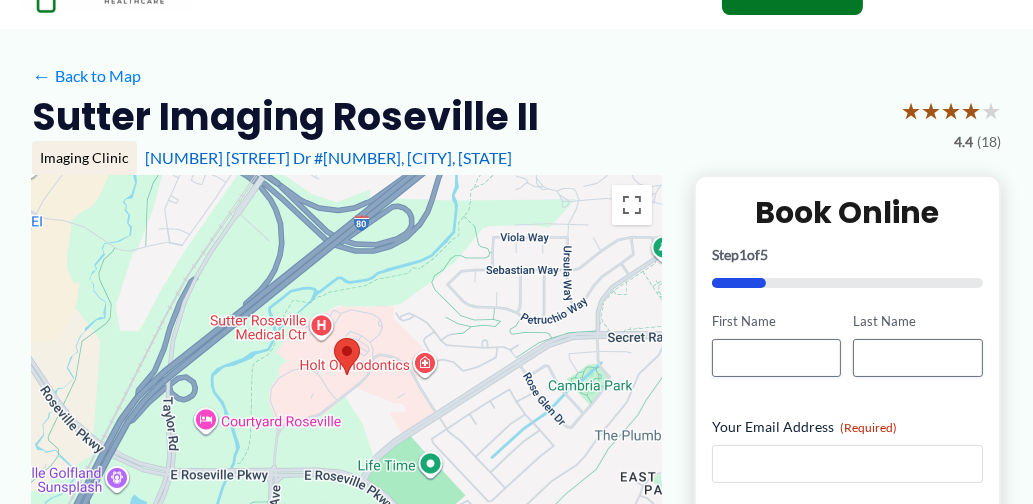 click on "Your Email Address (Required)" at bounding box center (847, 464) 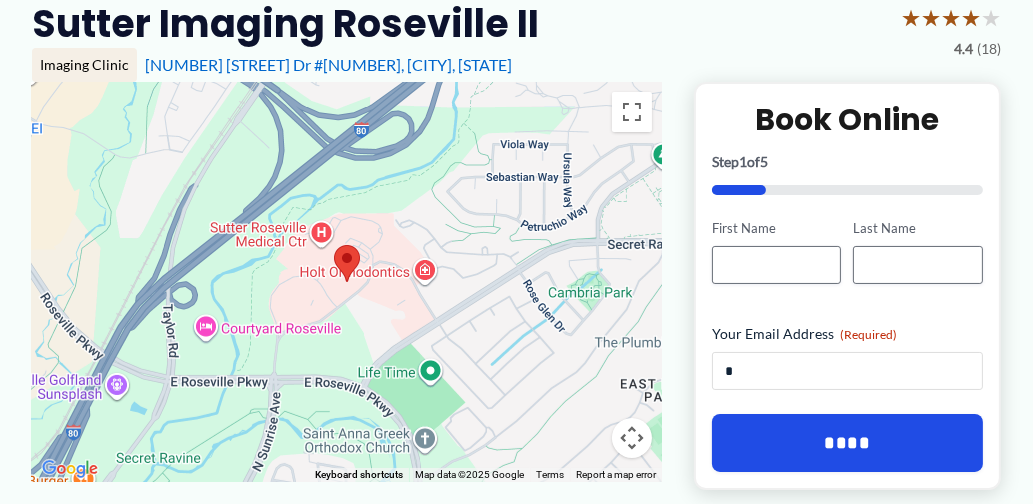 scroll, scrollTop: 200, scrollLeft: 0, axis: vertical 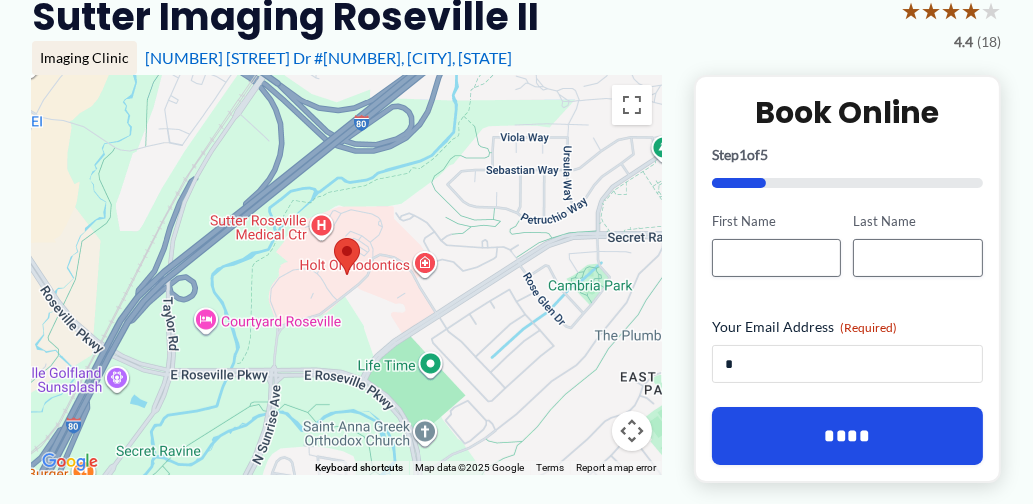 type on "*" 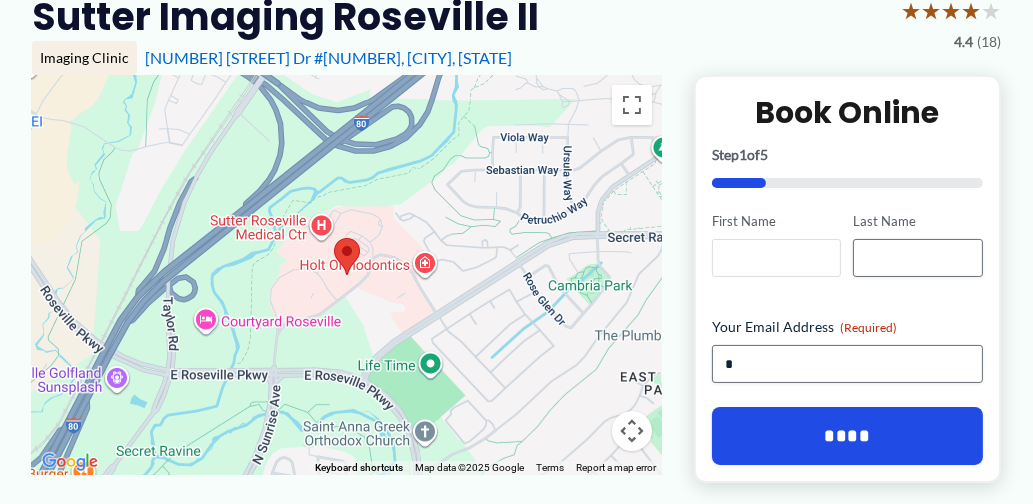 click on "First Name" at bounding box center (776, 258) 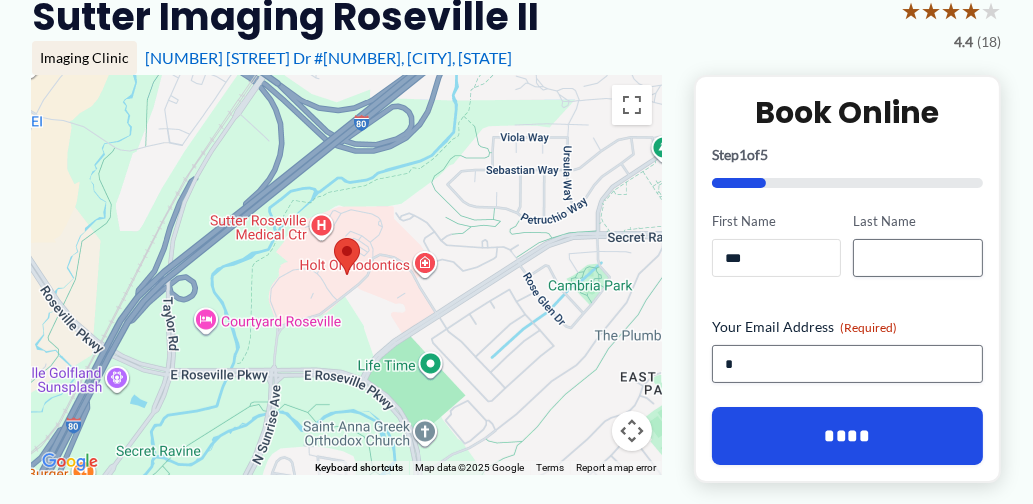 type on "***" 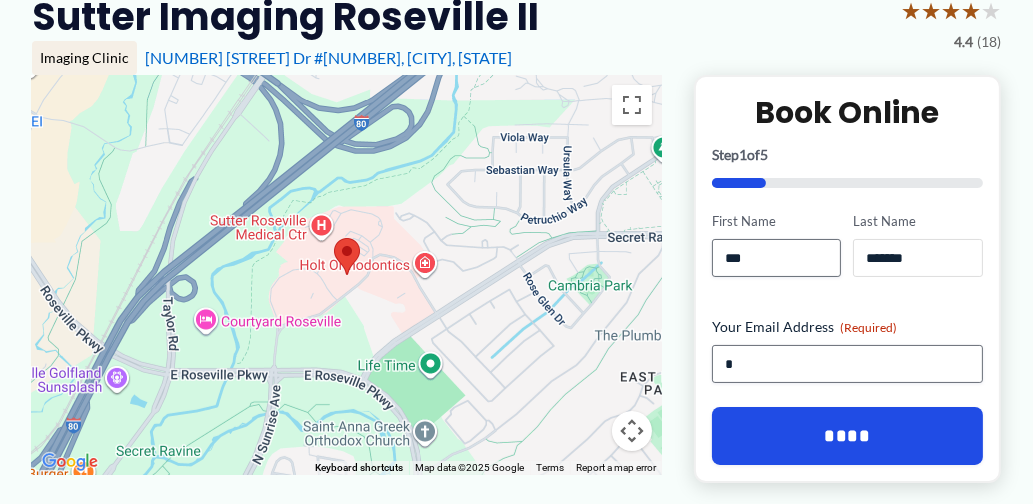 type on "*******" 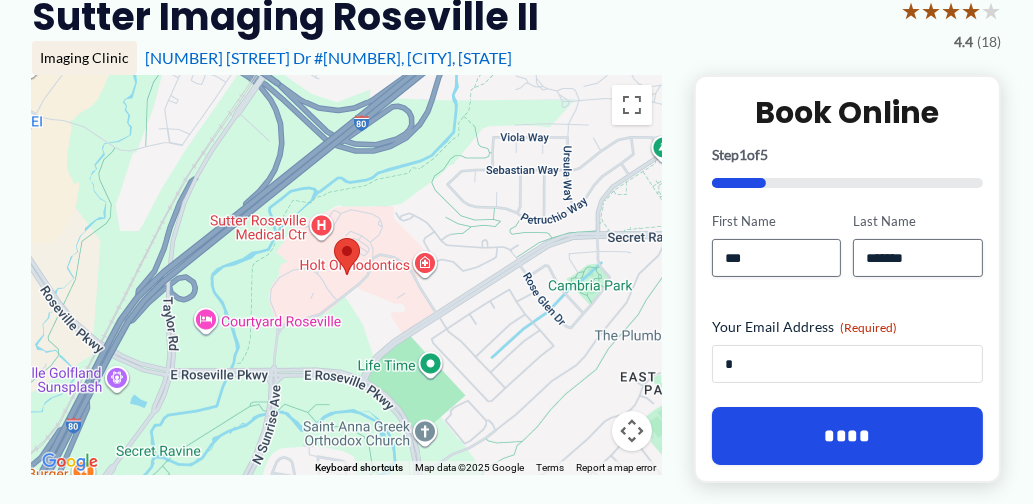 drag, startPoint x: 731, startPoint y: 410, endPoint x: 717, endPoint y: 412, distance: 14.142136 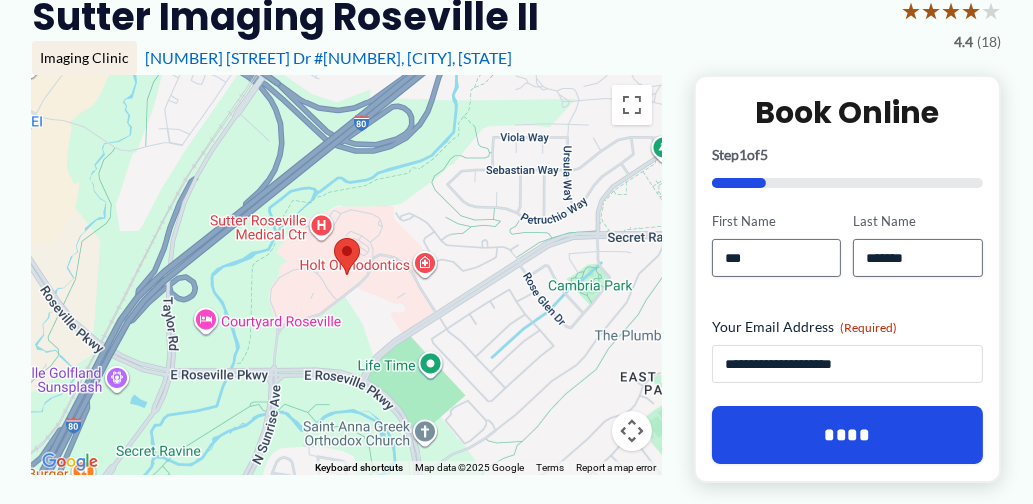 type on "**********" 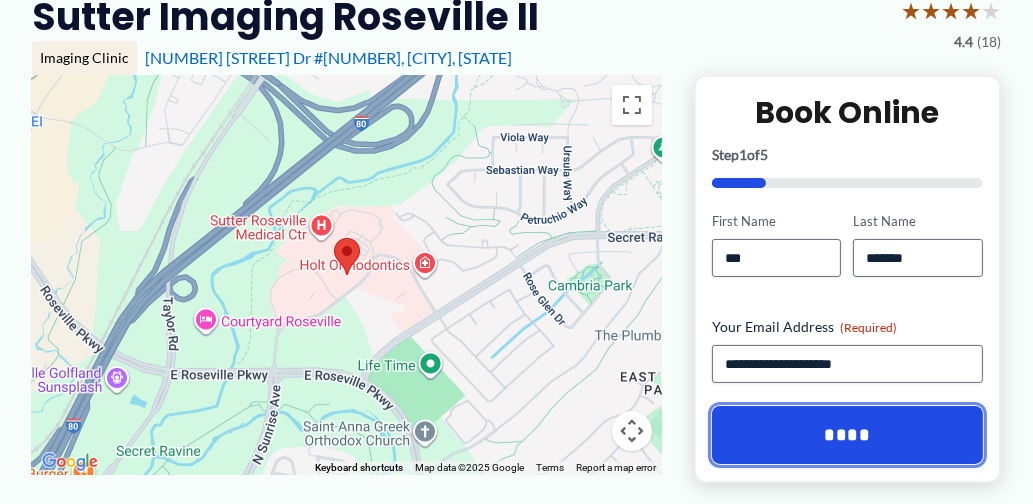 click on "****" at bounding box center (847, 435) 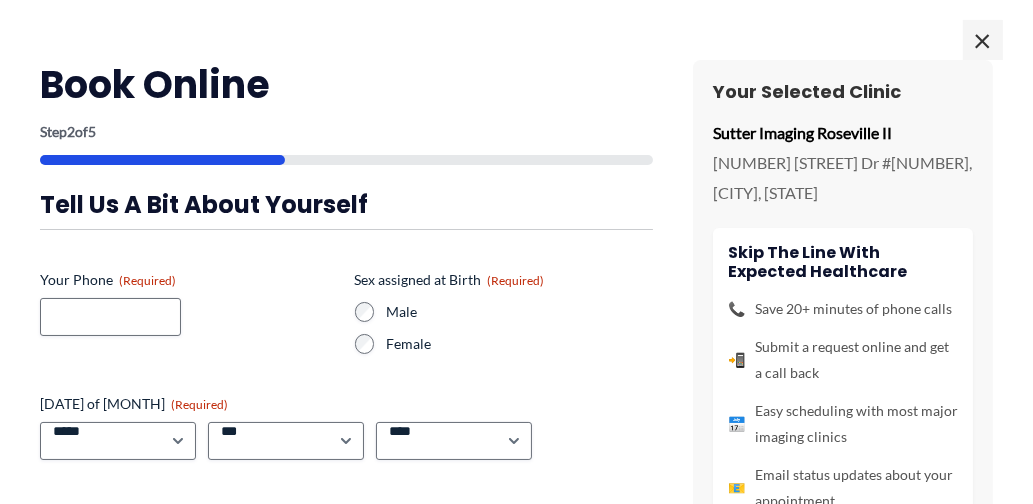 scroll, scrollTop: 0, scrollLeft: 0, axis: both 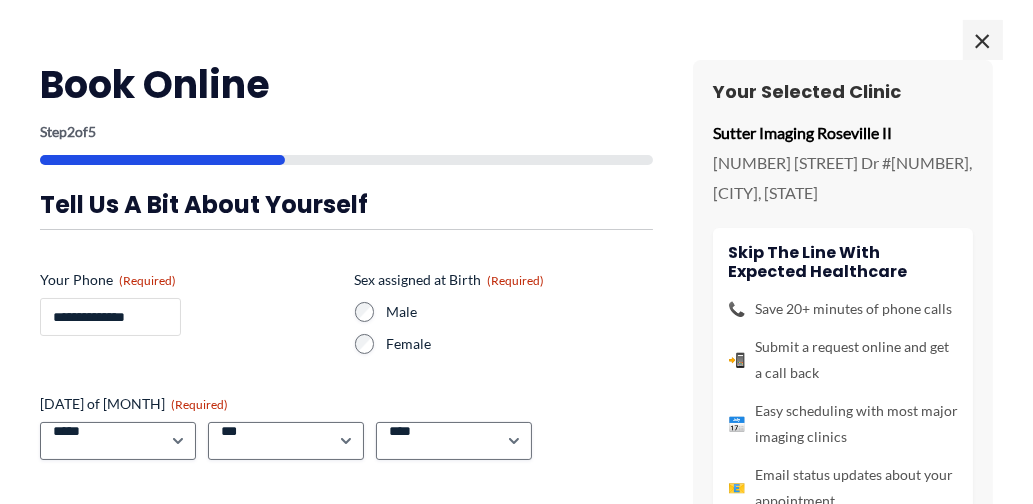 click on "**********" at bounding box center [110, 317] 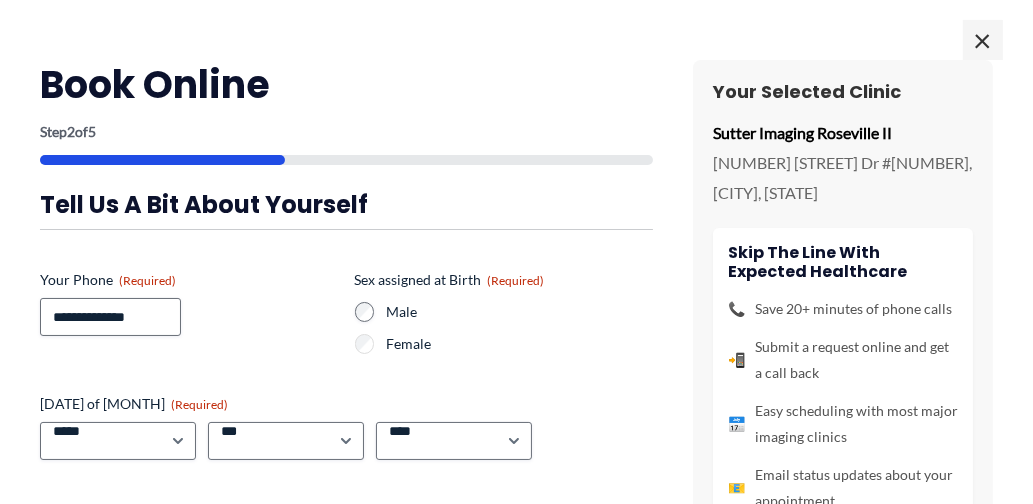 scroll, scrollTop: 100, scrollLeft: 0, axis: vertical 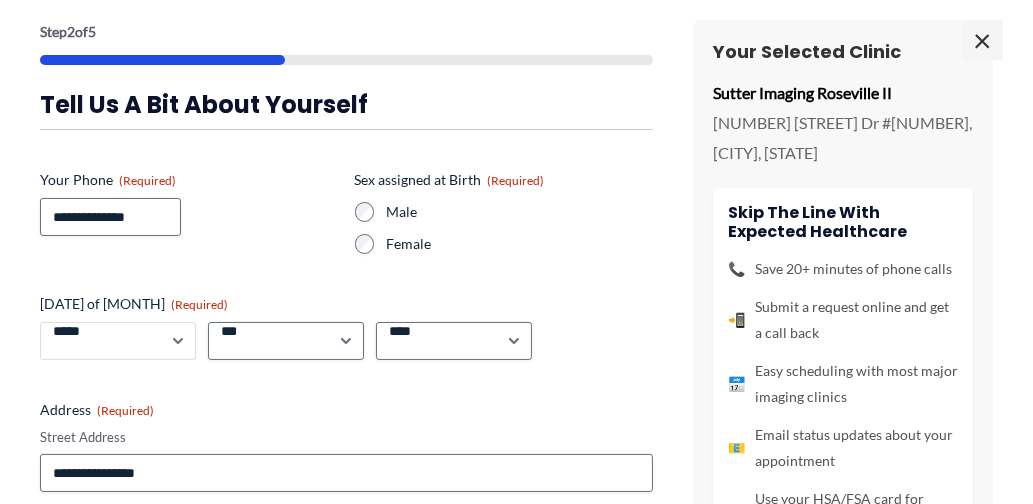 click on "***** * * * * * * * * * ** ** **" at bounding box center (118, 341) 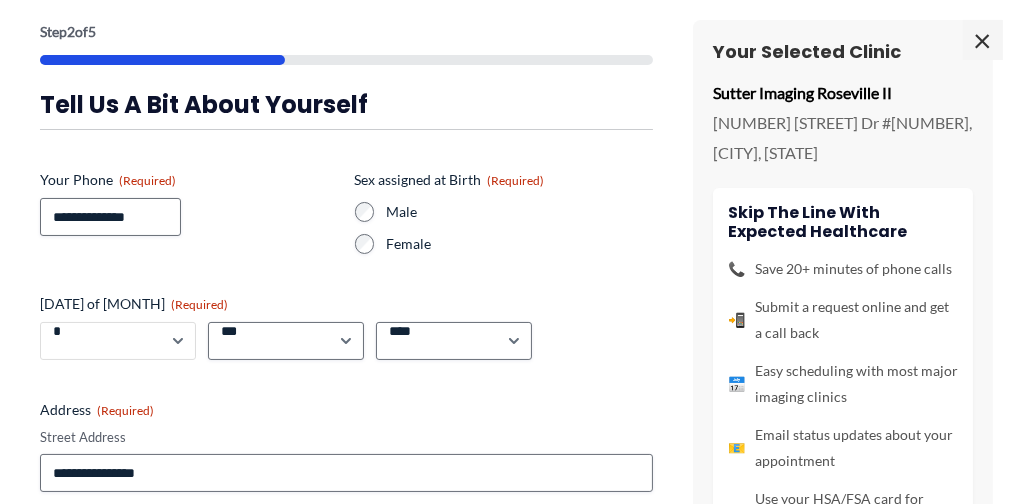 click on "***** * * * * * * * * * ** ** **" at bounding box center [118, 341] 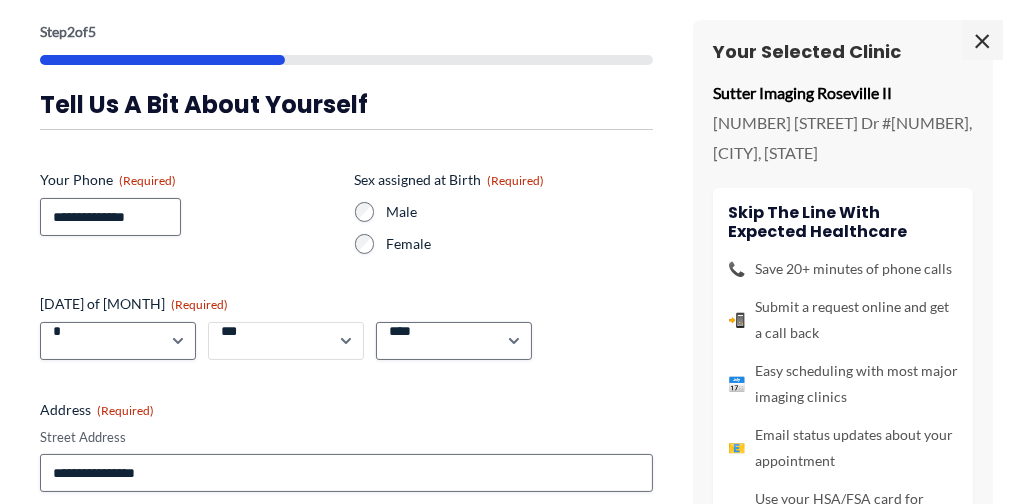 click on "*** * * * * * * * * * ** ** ** ** ** ** ** ** ** ** ** ** ** ** ** ** ** ** ** ** ** **" at bounding box center (286, 341) 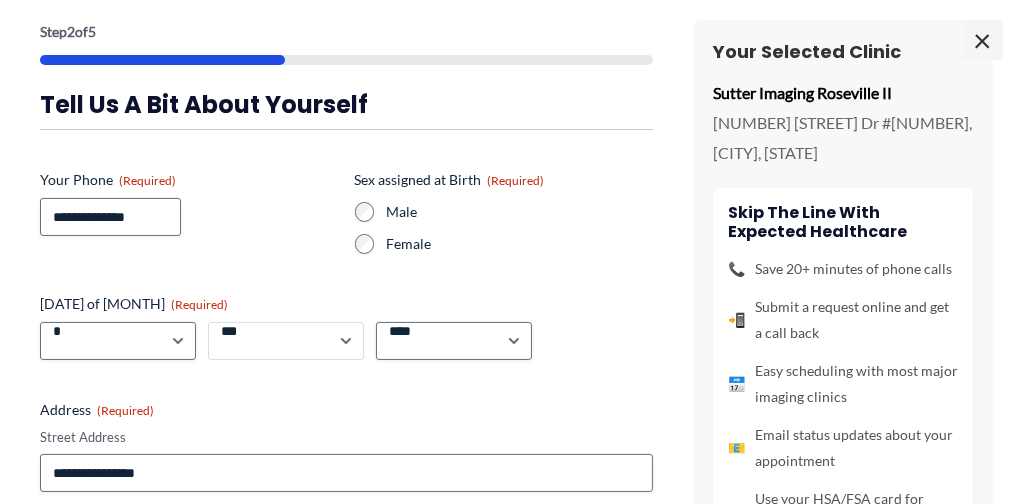 select on "**" 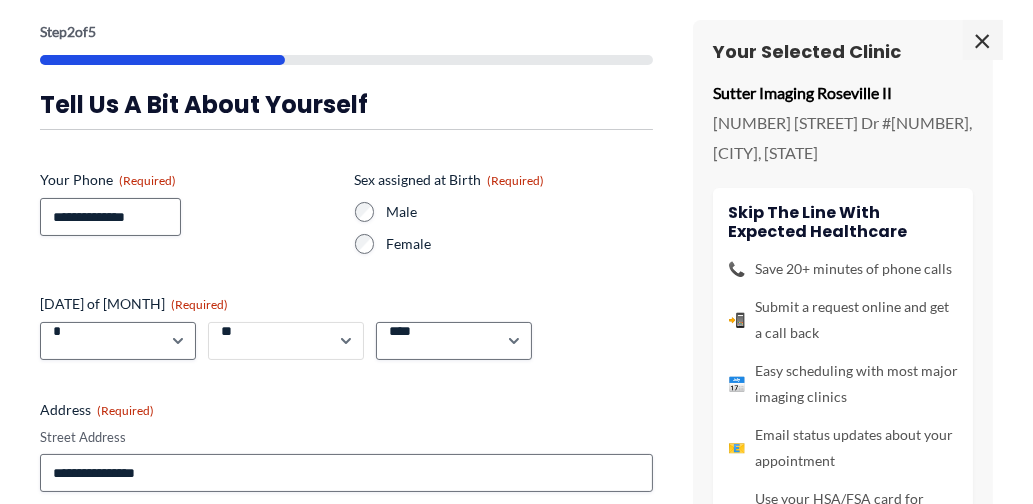 click on "*** * * * * * * * * * ** ** ** ** ** ** ** ** ** ** ** ** ** ** ** ** ** ** ** ** ** **" at bounding box center [286, 341] 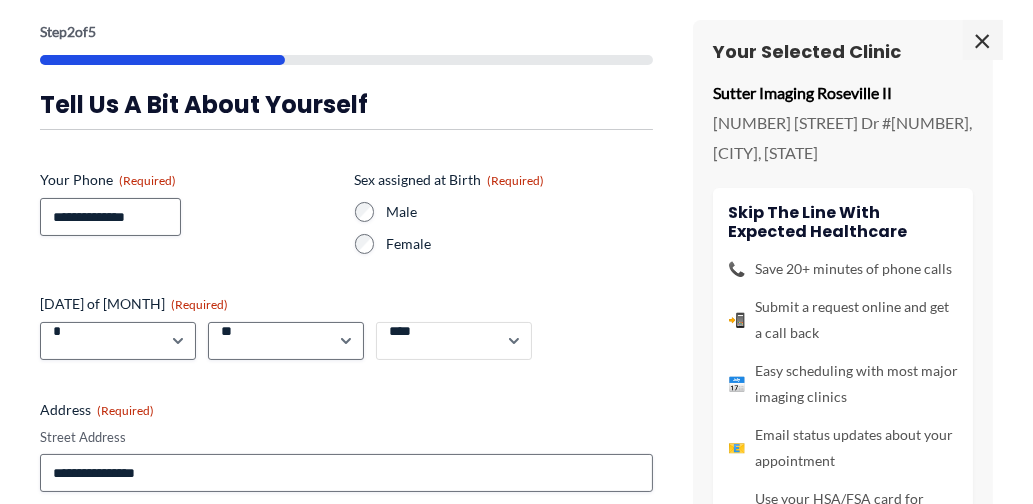 click on "**** **** **** **** **** **** **** **** **** **** **** **** **** **** **** **** **** **** **** **** **** **** **** **** **** **** **** **** **** **** **** **** **** **** **** **** **** **** **** **** **** **** **** **** **** **** **** **** **** **** **** **** **** **** **** **** **** **** **** **** **** **** **** **** **** **** **** **** **** **** **** **** **** **** **** **** **** **** **** **** **** **** **** **** **** **** **** **** **** **** **** **** **** **** **** **** **** **** **** **** **** **** **** **** **** **** **** ****" at bounding box center [454, 341] 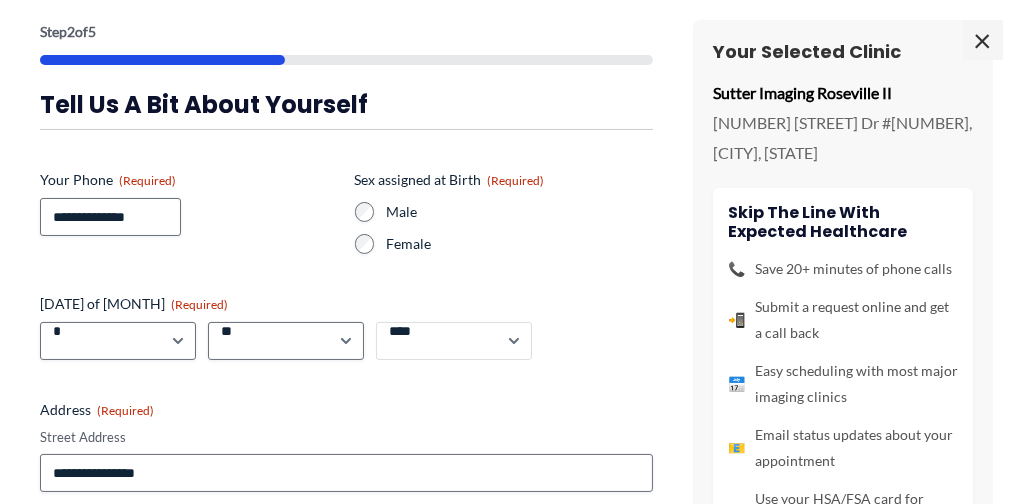 select on "****" 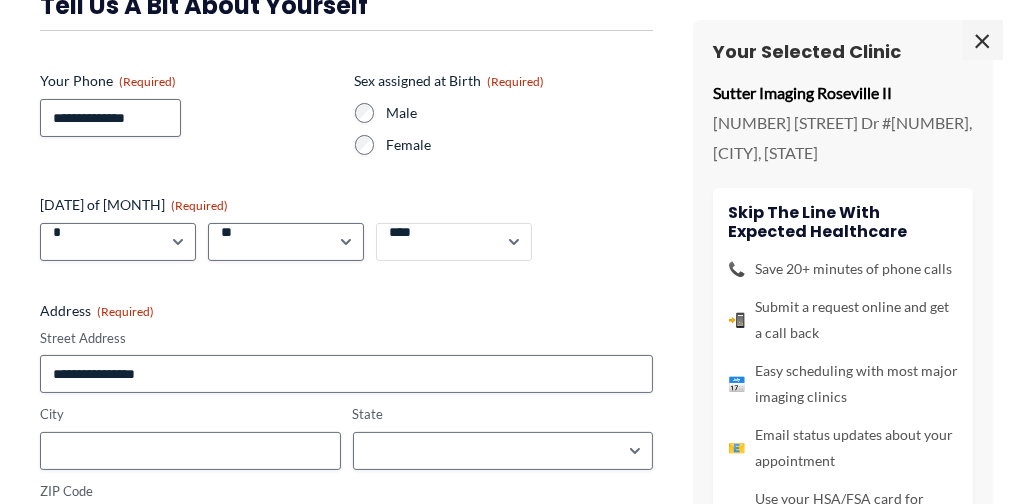 scroll, scrollTop: 200, scrollLeft: 0, axis: vertical 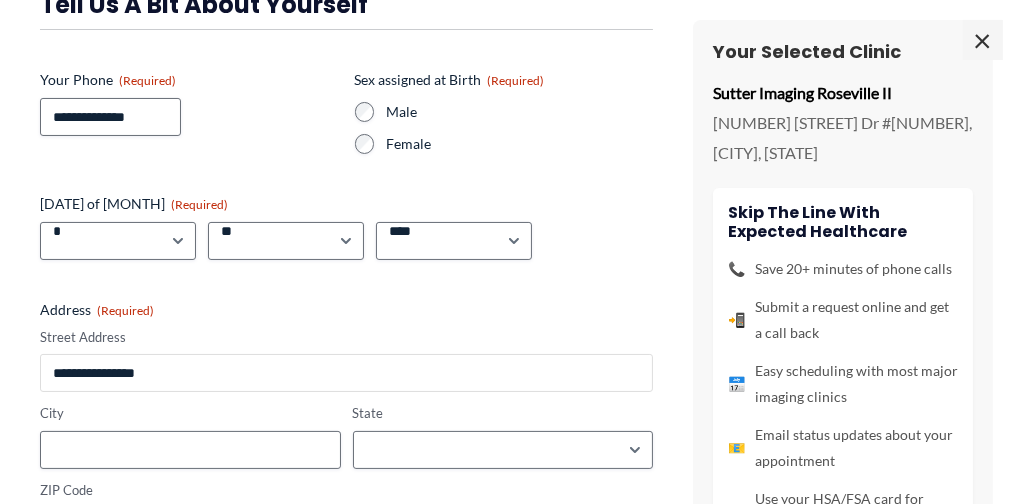 click on "Street Address" at bounding box center (346, 373) 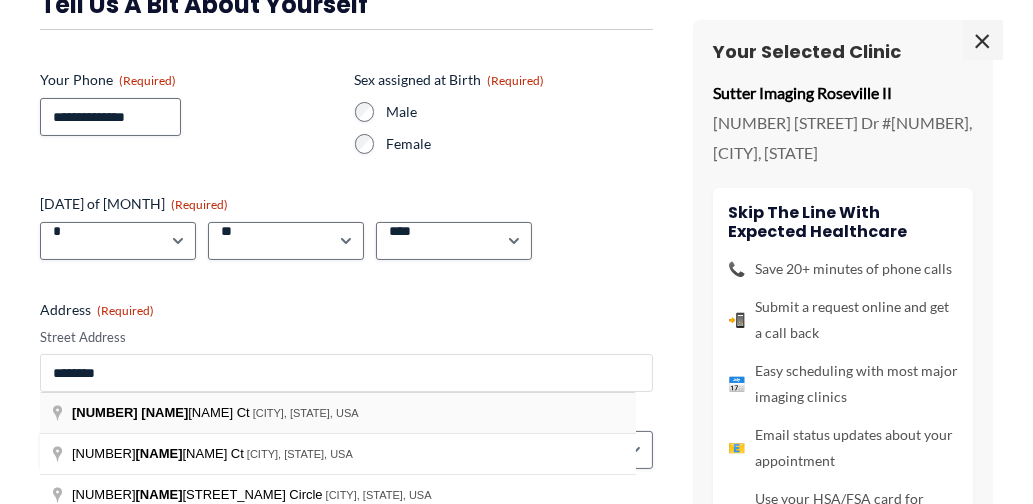 type on "********" 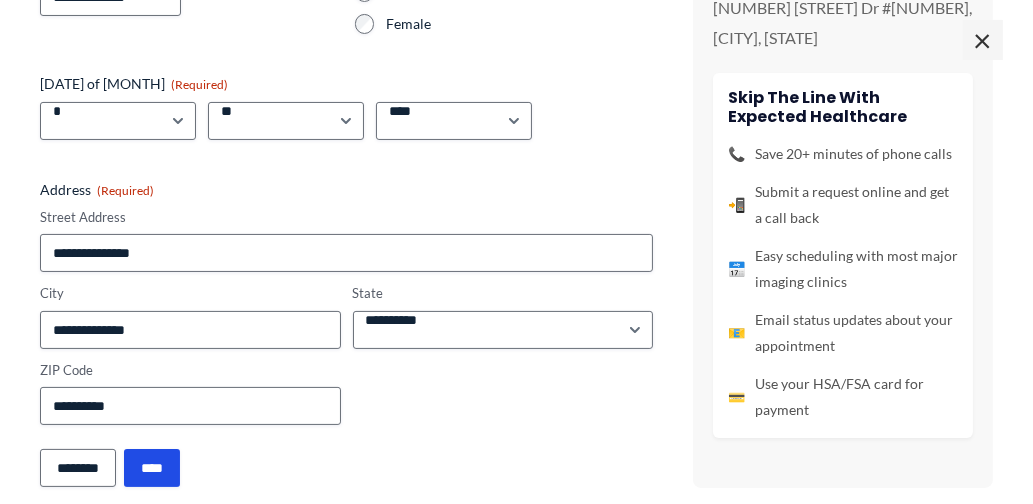 scroll, scrollTop: 342, scrollLeft: 0, axis: vertical 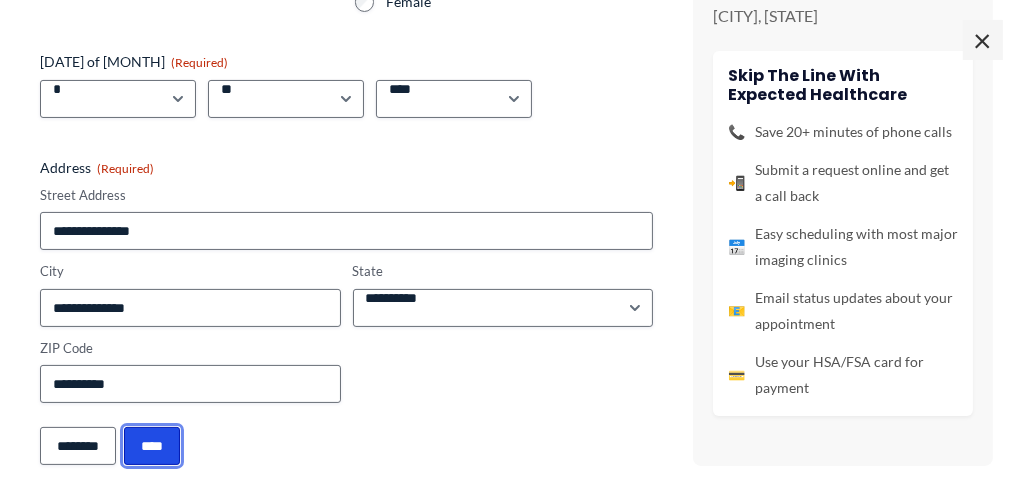 click on "****" at bounding box center [152, 446] 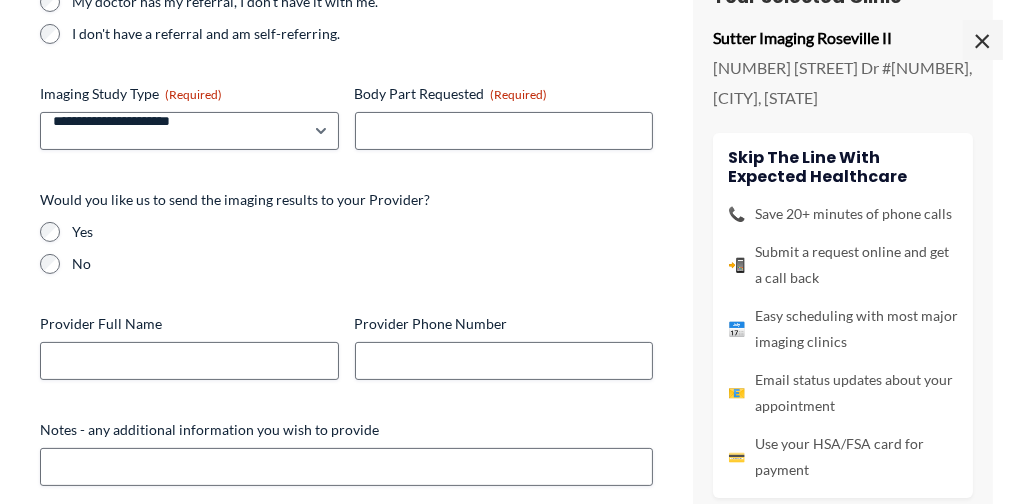scroll, scrollTop: 0, scrollLeft: 0, axis: both 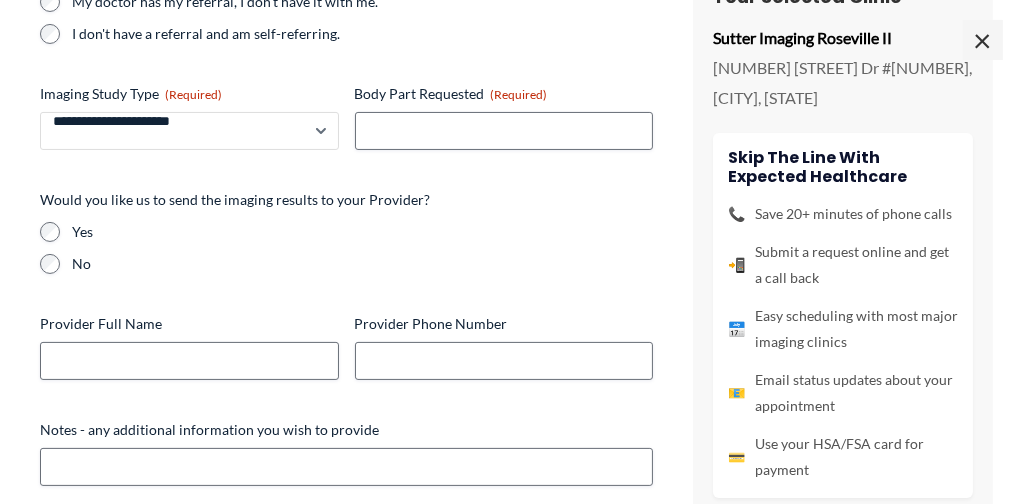 click on "**********" at bounding box center (189, 131) 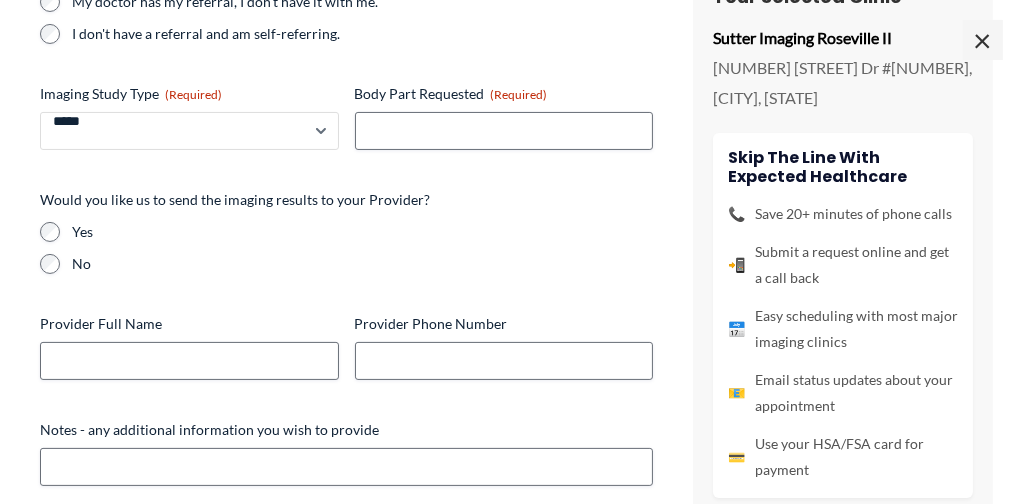click on "**********" at bounding box center [189, 131] 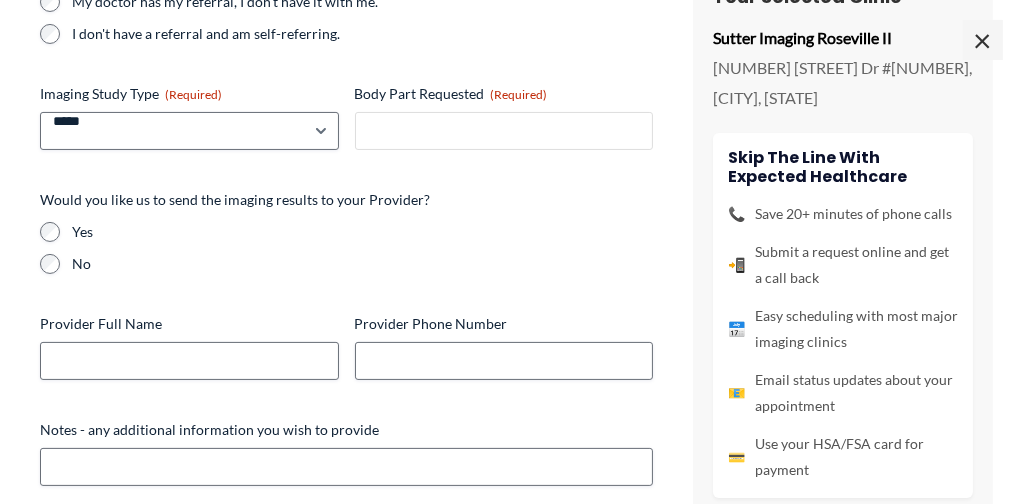click on "Body Part Requested (Required)" at bounding box center (504, 131) 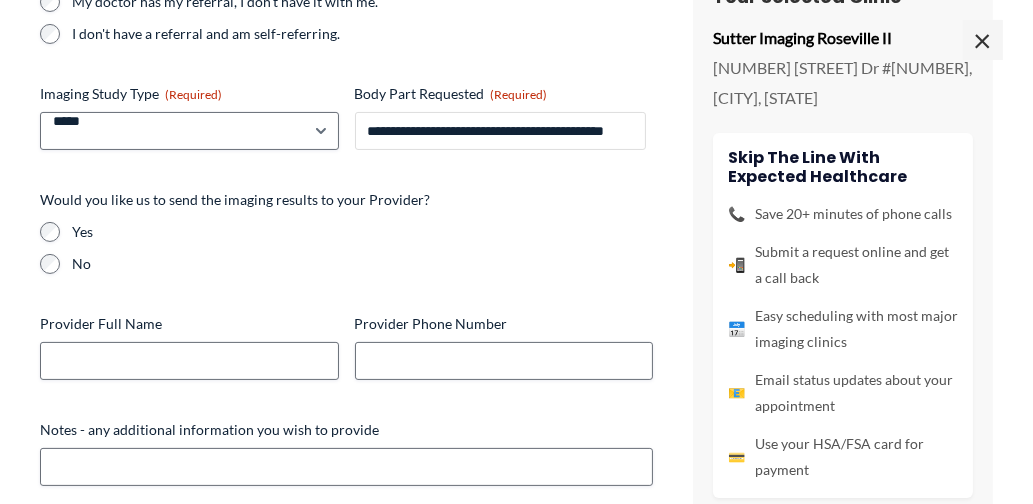 scroll, scrollTop: 0, scrollLeft: 12, axis: horizontal 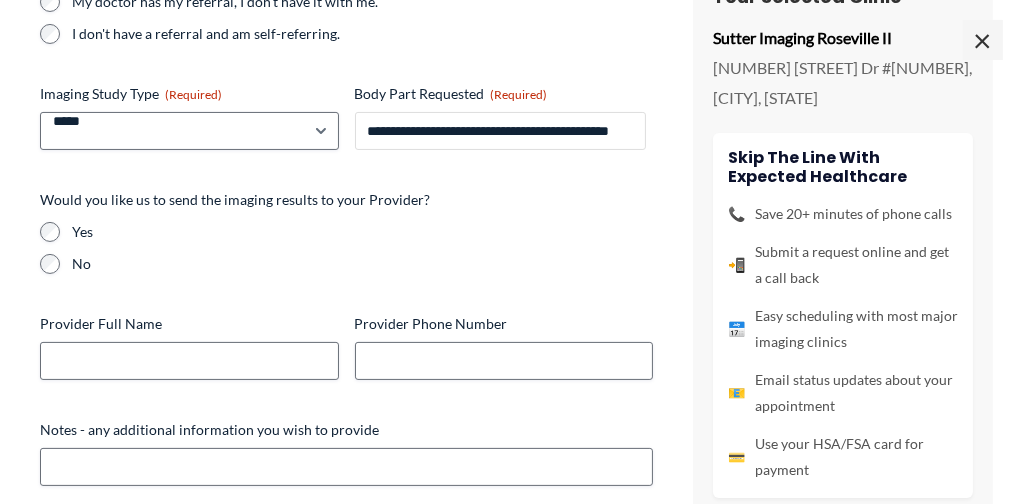 click on "**********" at bounding box center (500, 131) 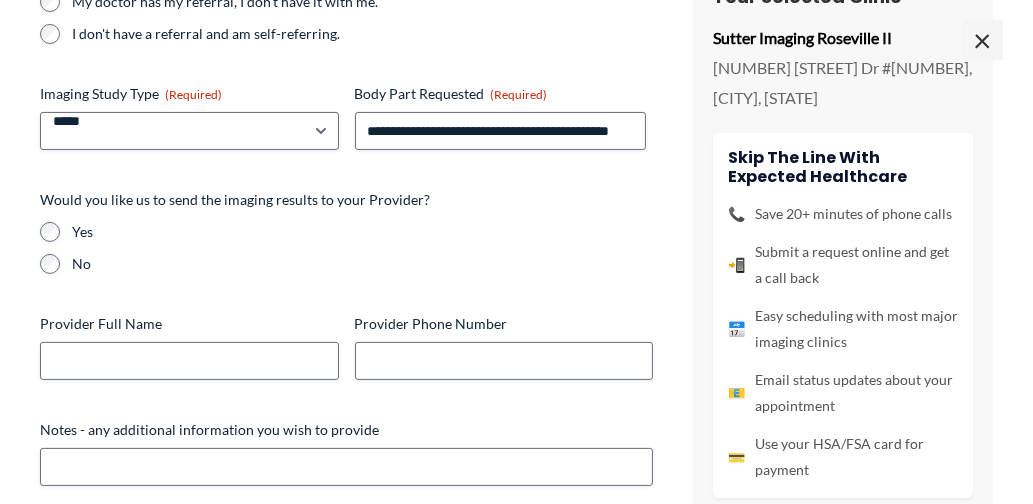 scroll, scrollTop: 0, scrollLeft: 0, axis: both 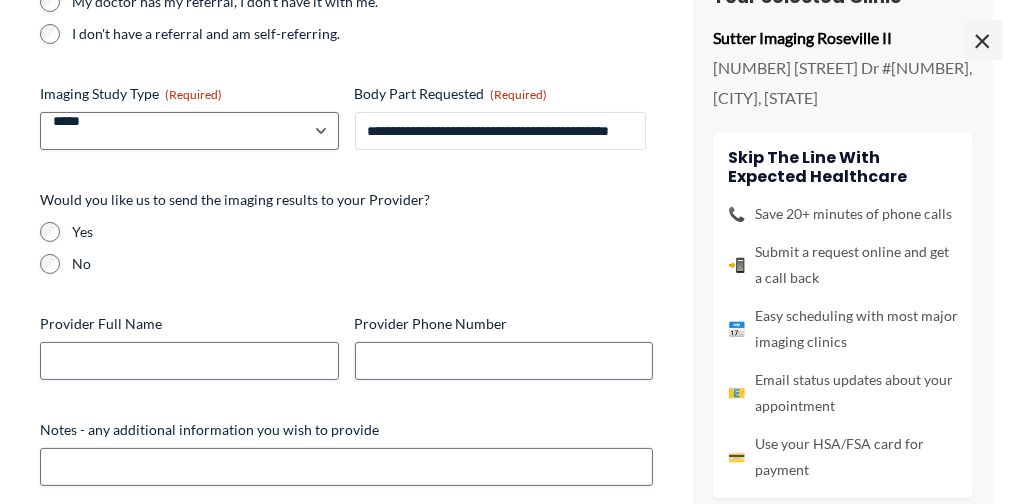 click on "**********" at bounding box center (500, 131) 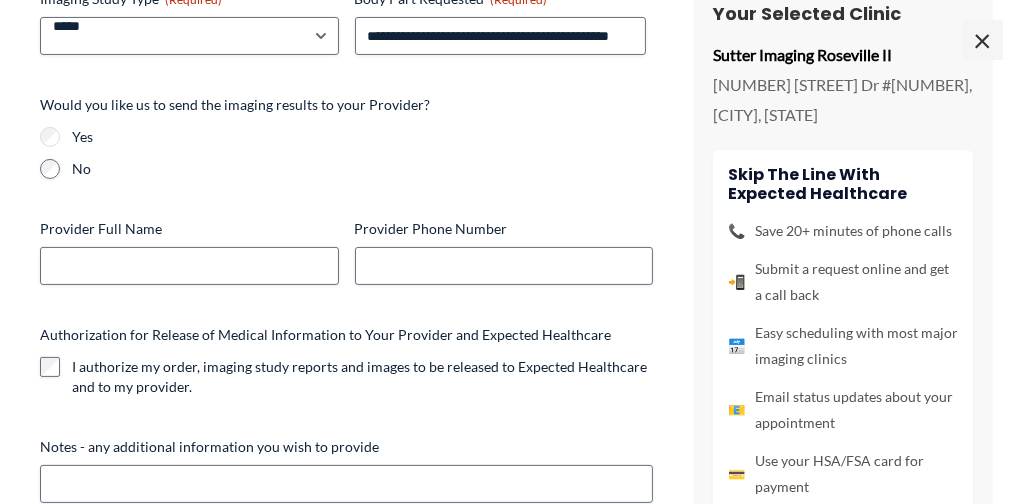 scroll, scrollTop: 337, scrollLeft: 0, axis: vertical 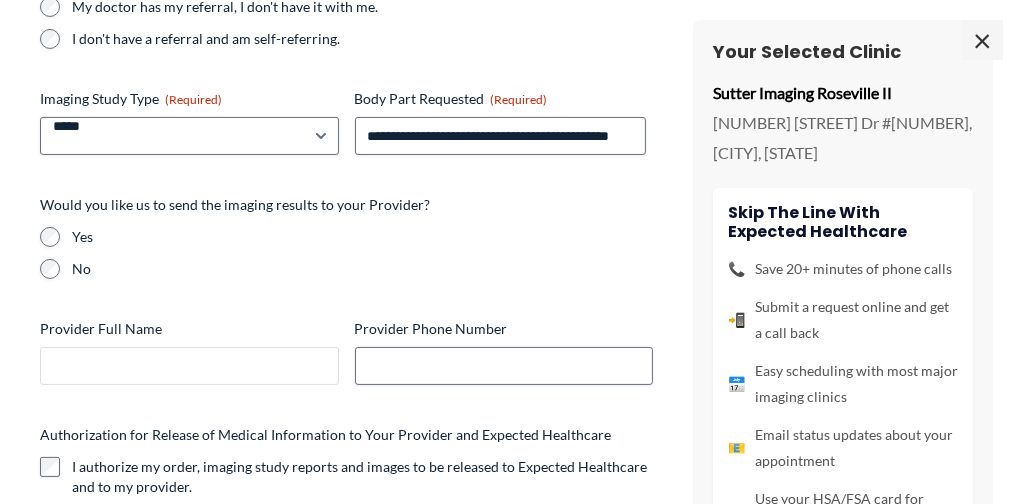 click on "Provider Full Name" at bounding box center [189, 366] 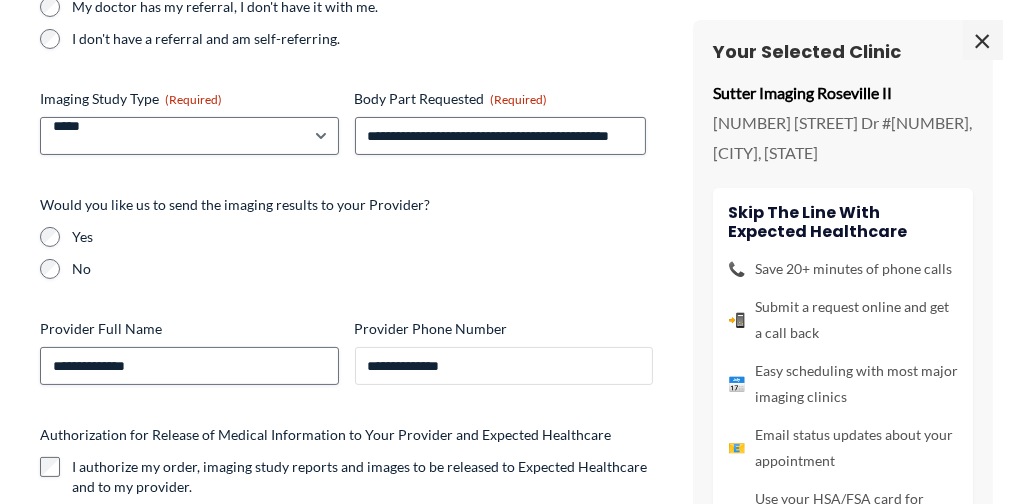 click on "**********" at bounding box center [504, 366] 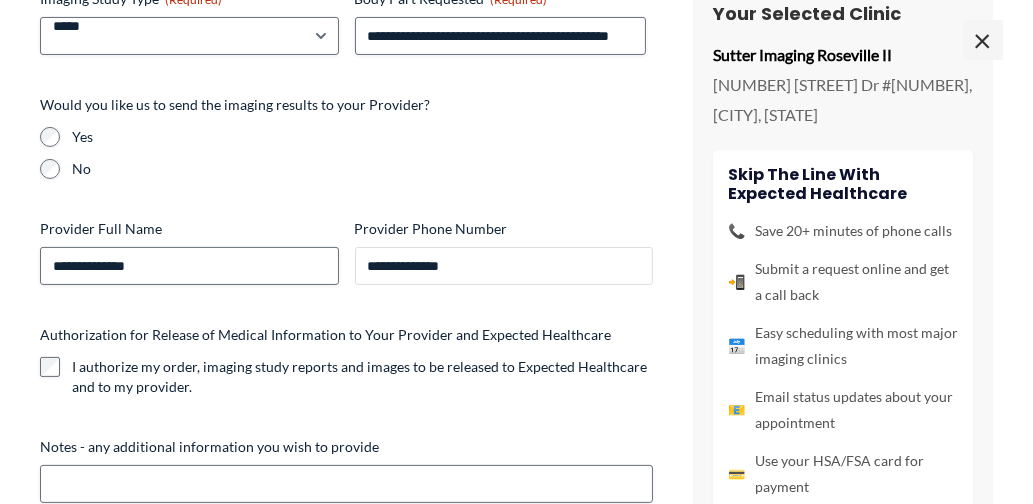 scroll, scrollTop: 537, scrollLeft: 0, axis: vertical 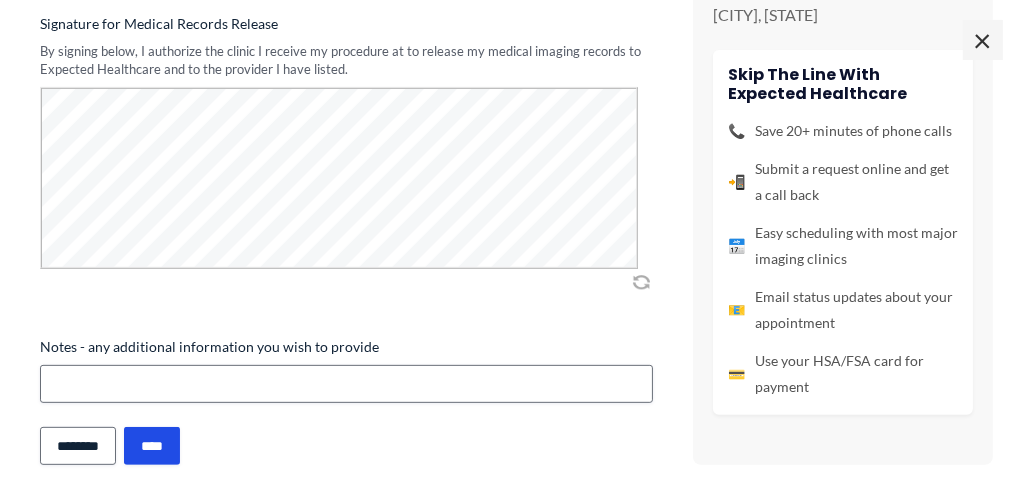 click at bounding box center (641, 282) 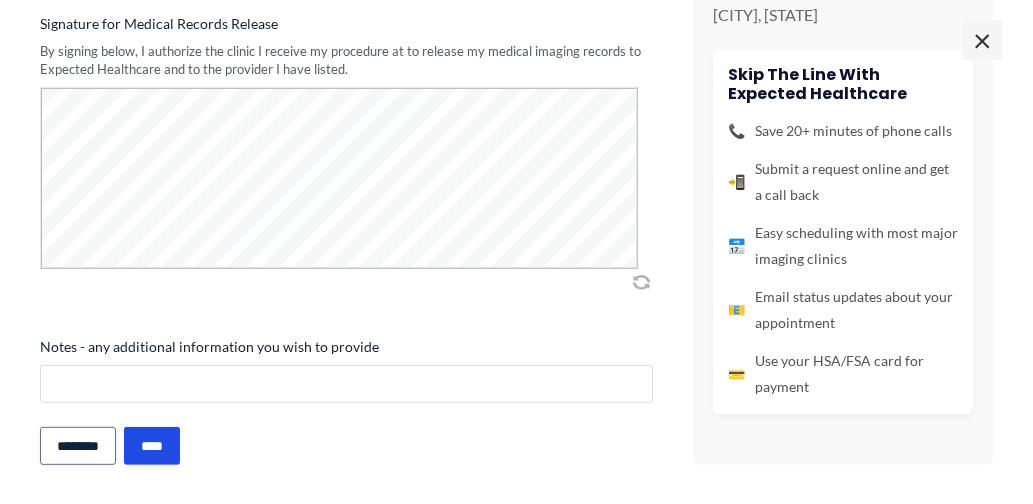 click on "Notes - any additional information you wish to provide" at bounding box center [346, 384] 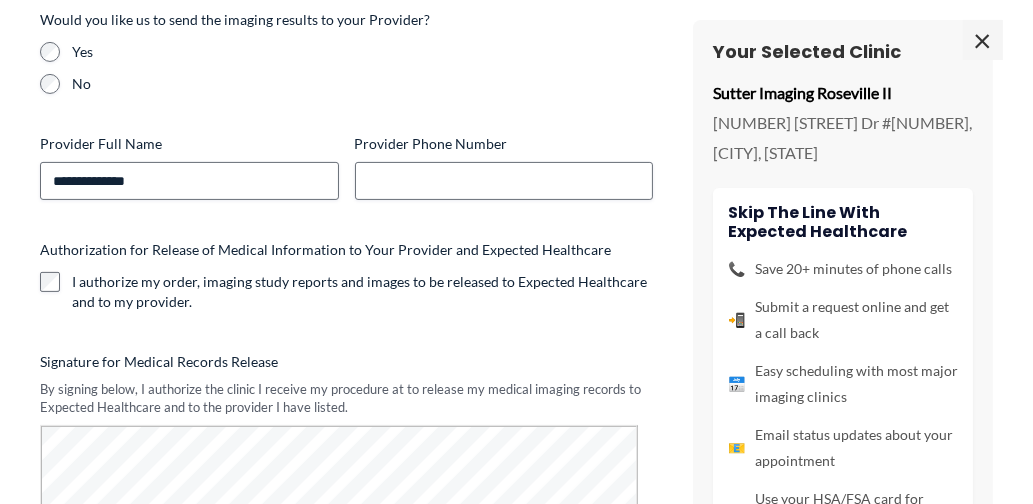 scroll, scrollTop: 460, scrollLeft: 0, axis: vertical 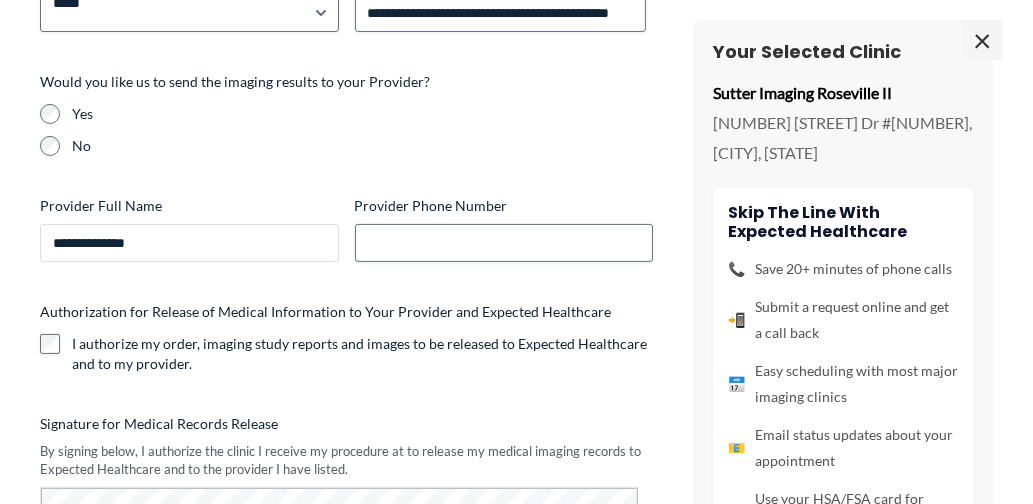 drag, startPoint x: 54, startPoint y: 242, endPoint x: 161, endPoint y: 235, distance: 107.22873 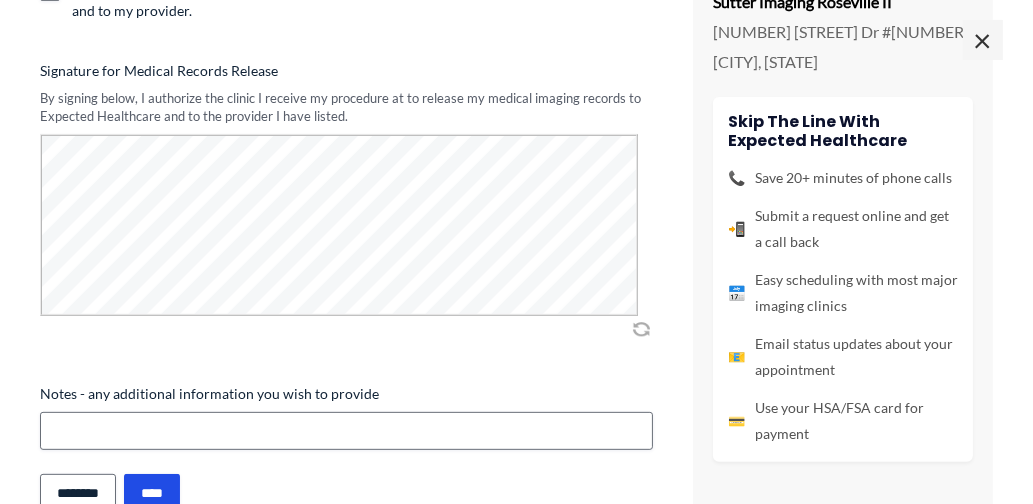 scroll, scrollTop: 860, scrollLeft: 0, axis: vertical 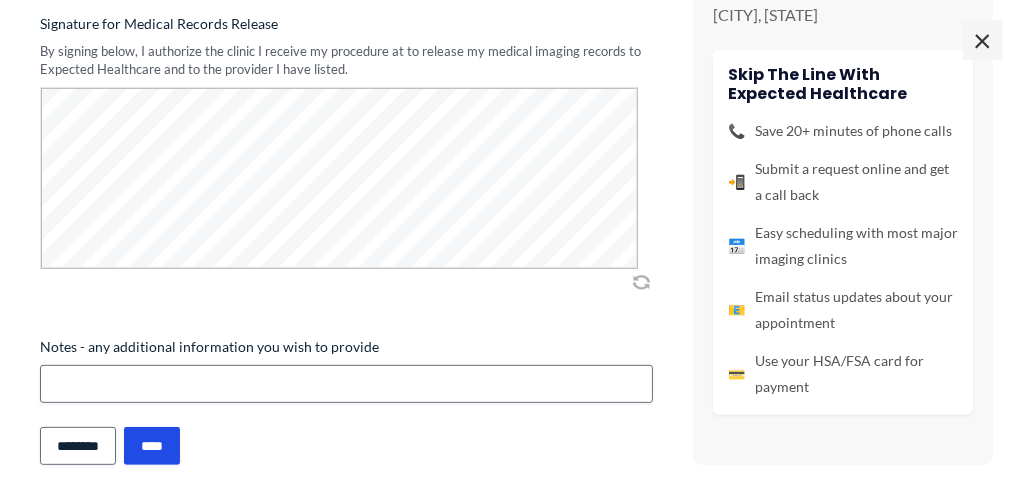 type on "**********" 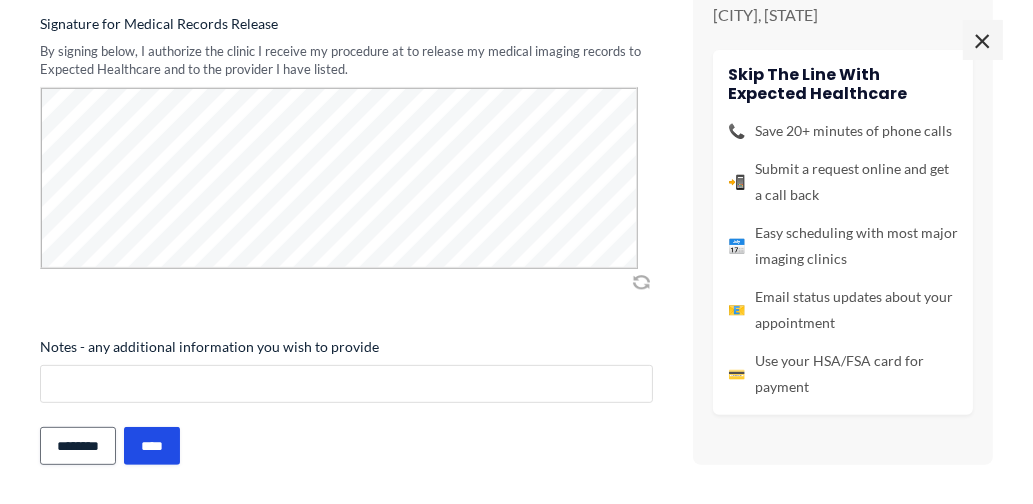click on "Notes - any additional information you wish to provide" at bounding box center (346, 384) 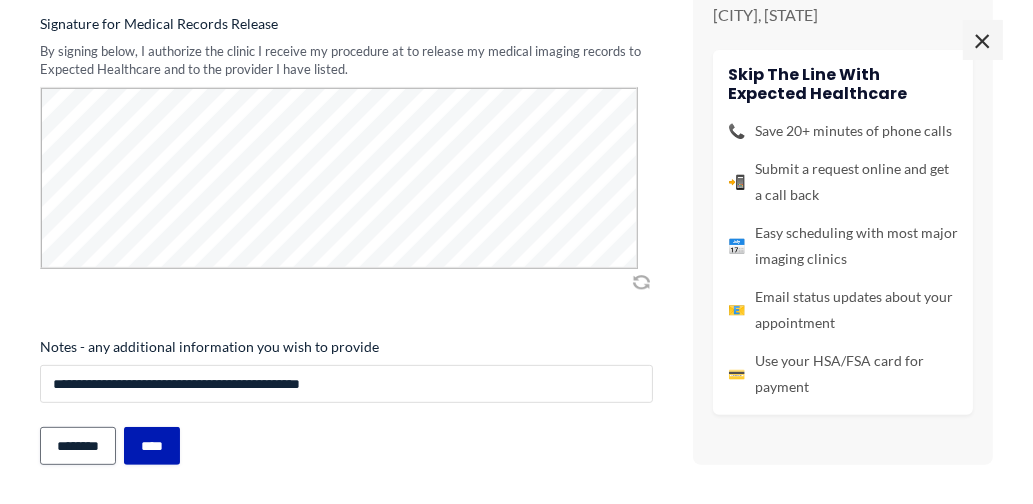 type on "**********" 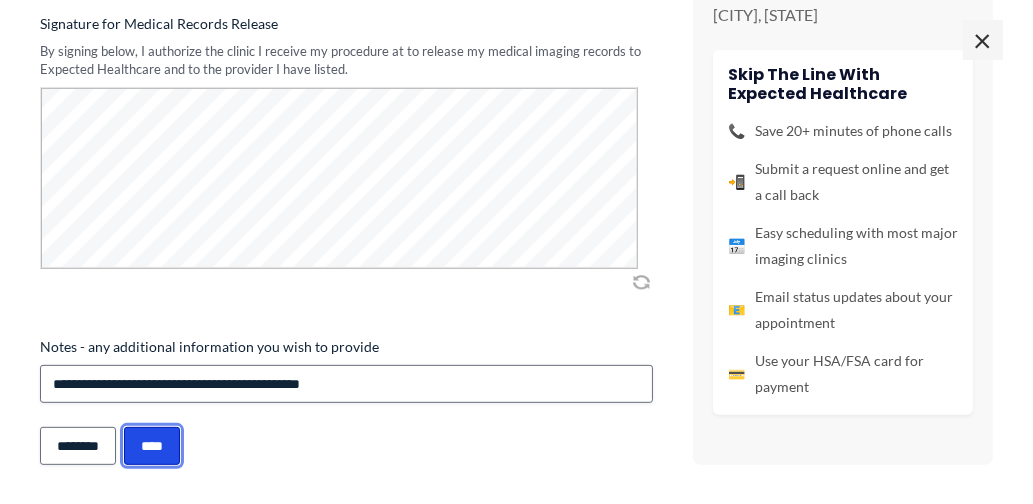 click on "****" at bounding box center [152, 446] 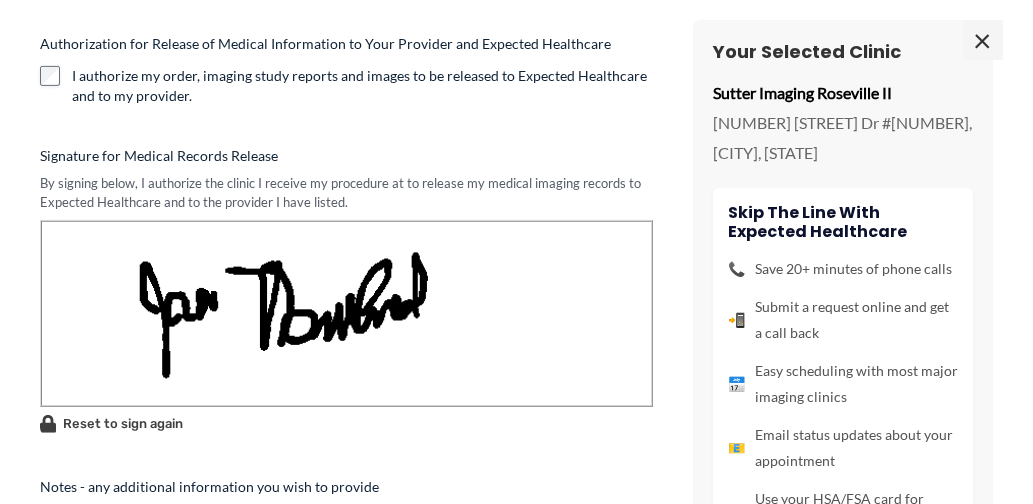 scroll, scrollTop: 0, scrollLeft: 0, axis: both 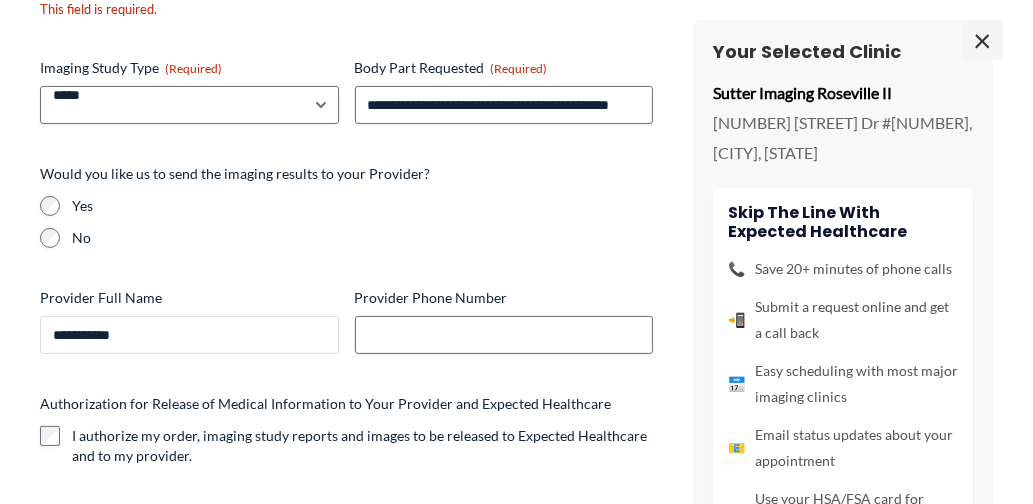 click on "**********" at bounding box center (189, 335) 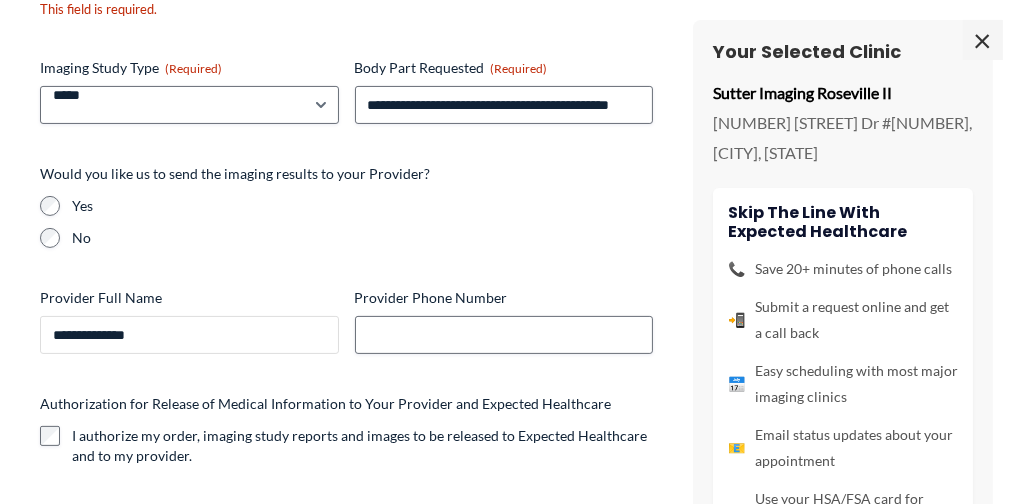 click on "**********" at bounding box center (189, 335) 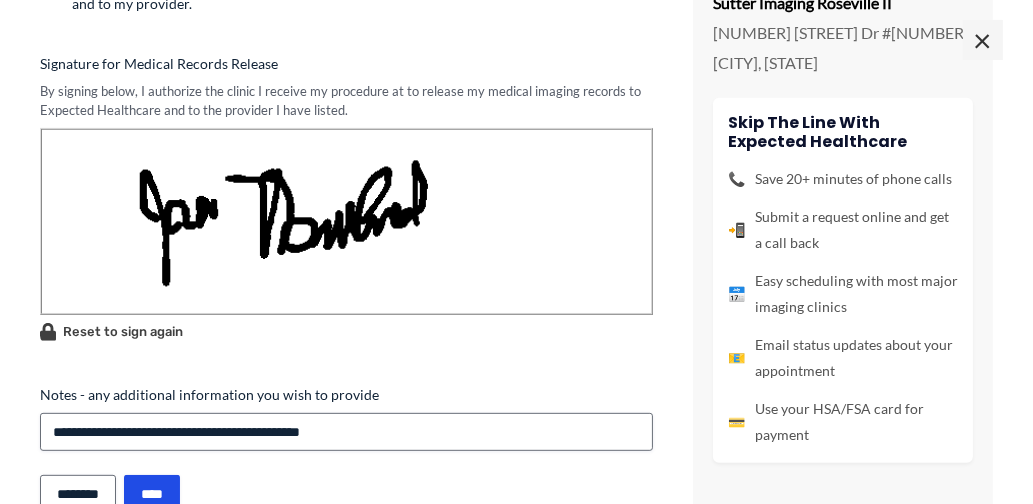 scroll, scrollTop: 995, scrollLeft: 0, axis: vertical 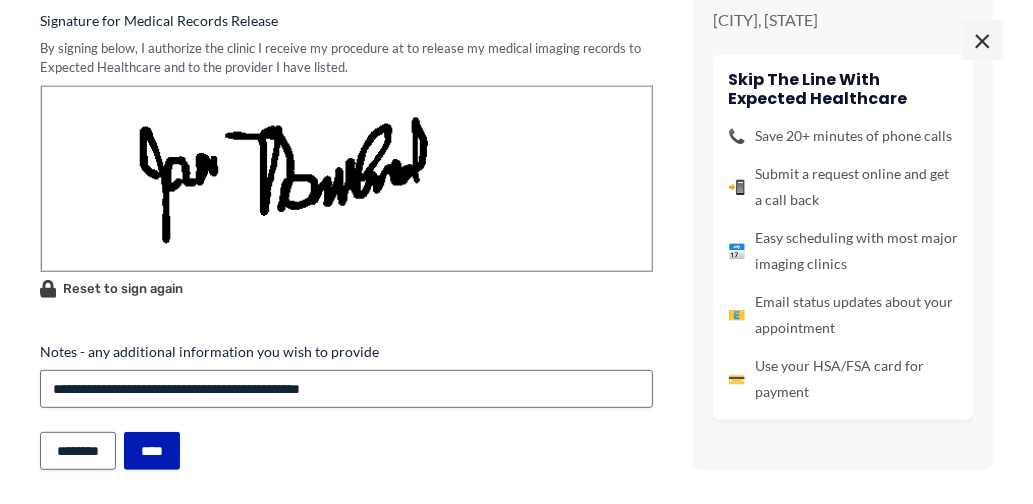type on "**********" 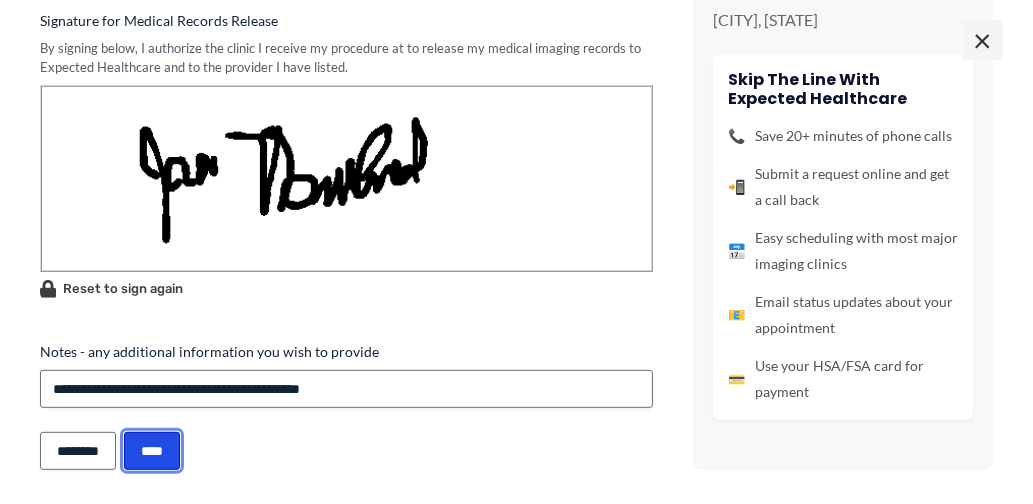 click on "****" at bounding box center [152, 451] 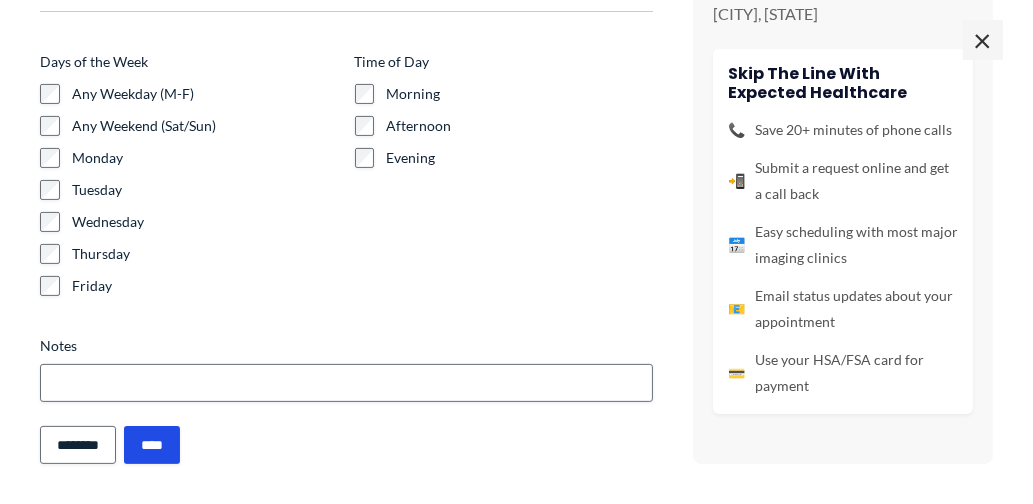 scroll, scrollTop: 1755, scrollLeft: 0, axis: vertical 